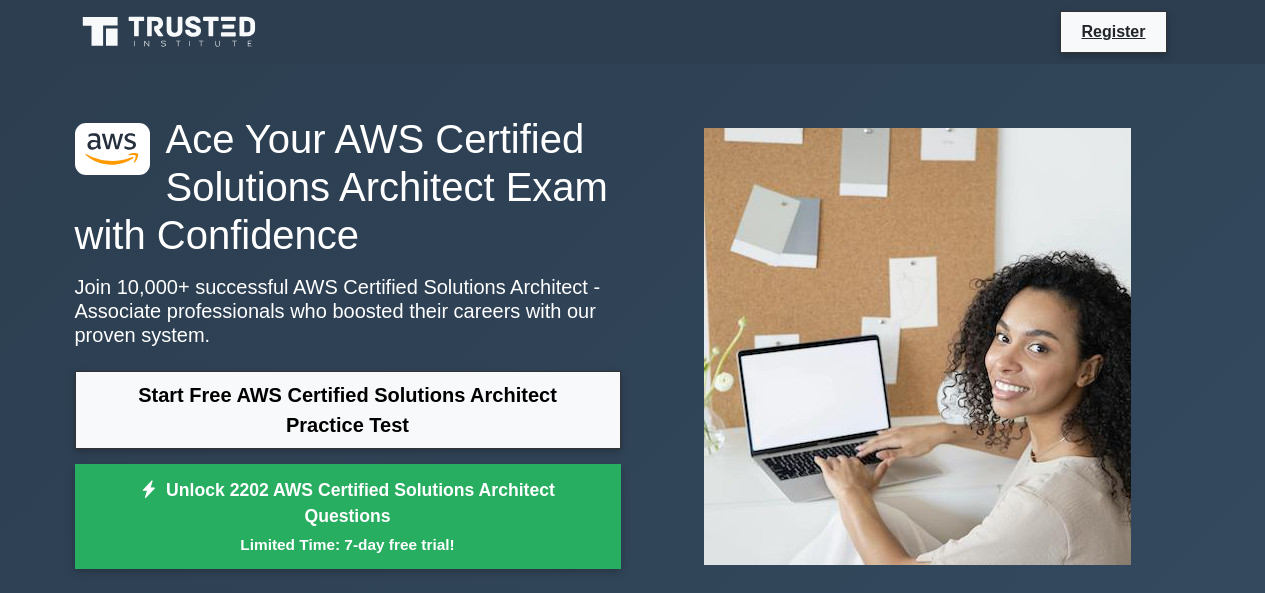 scroll, scrollTop: 0, scrollLeft: 0, axis: both 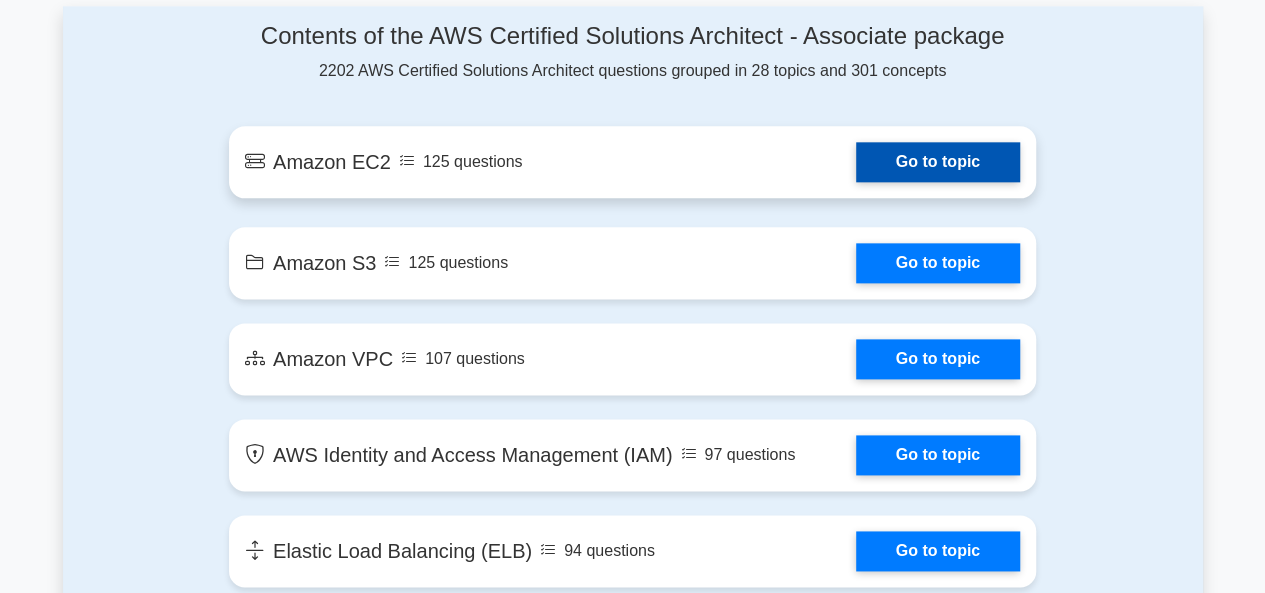 click on "Go to topic" at bounding box center [938, 162] 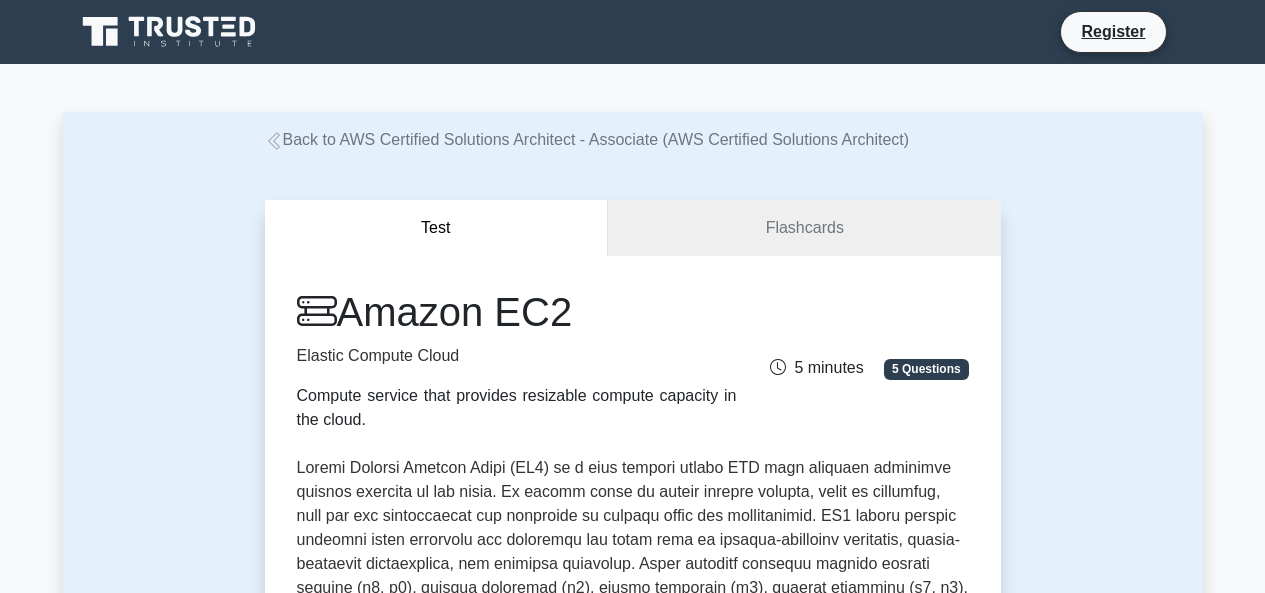 scroll, scrollTop: 0, scrollLeft: 0, axis: both 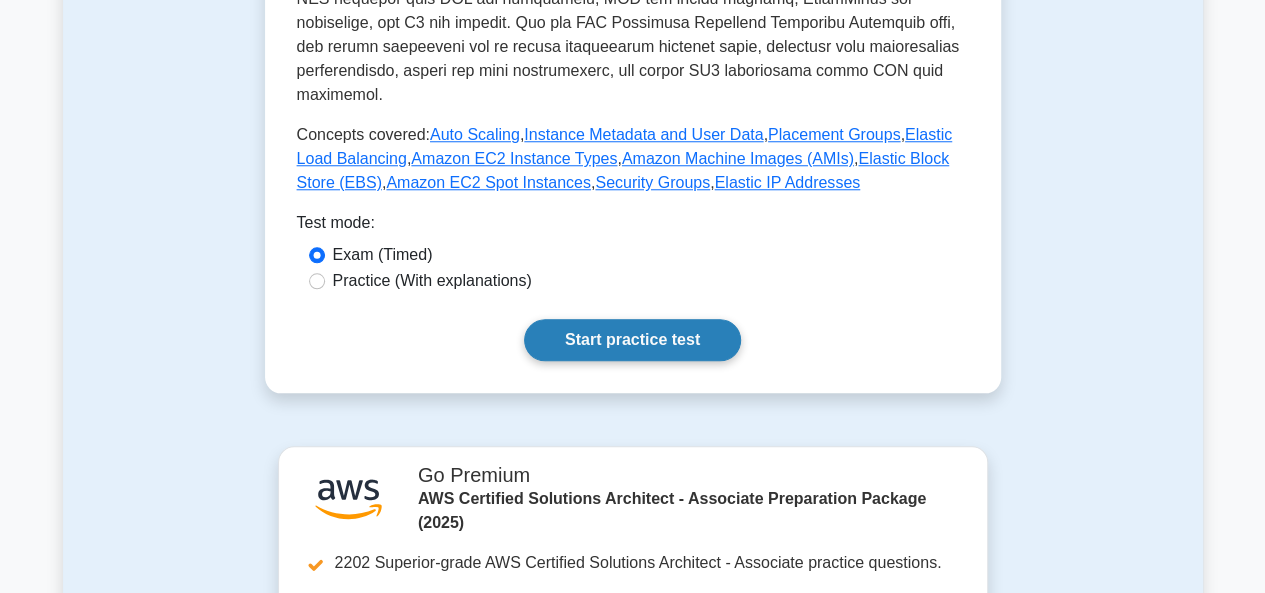 click on "Start practice test" at bounding box center (632, 340) 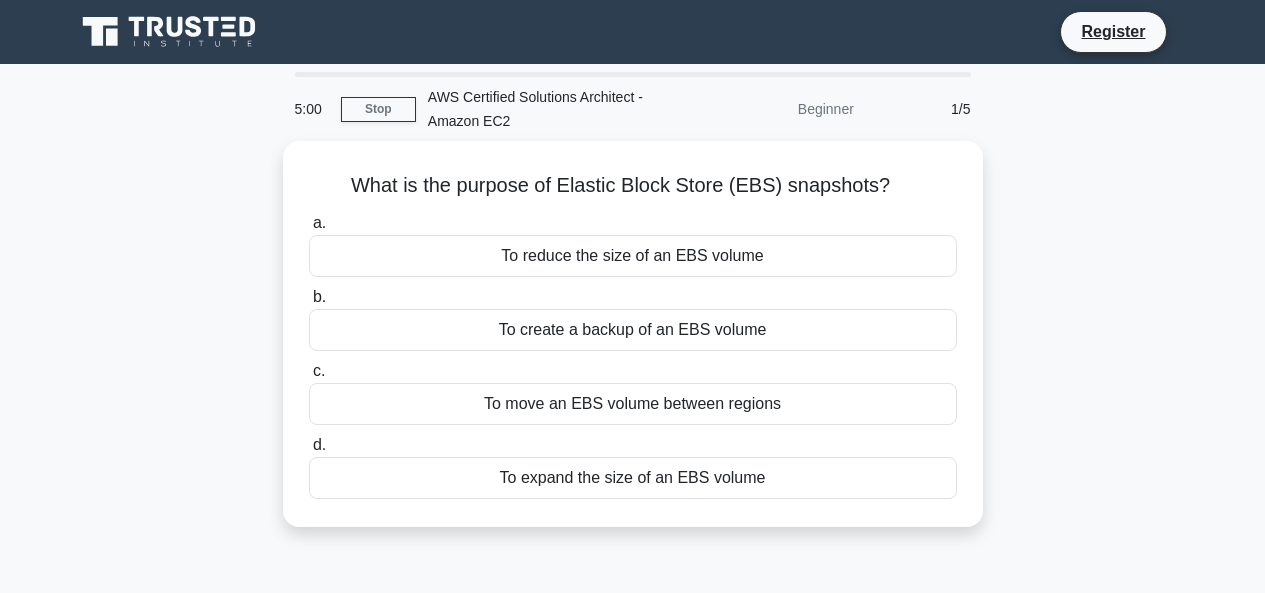 scroll, scrollTop: 0, scrollLeft: 0, axis: both 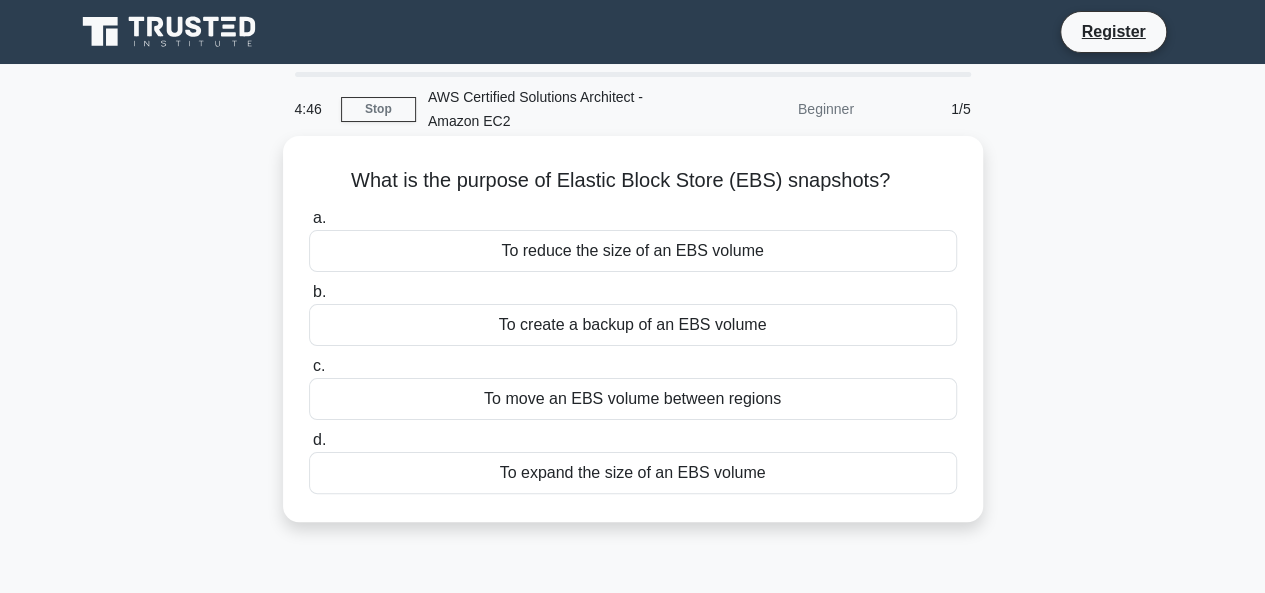 click on "To create a backup of an EBS volume" at bounding box center (633, 325) 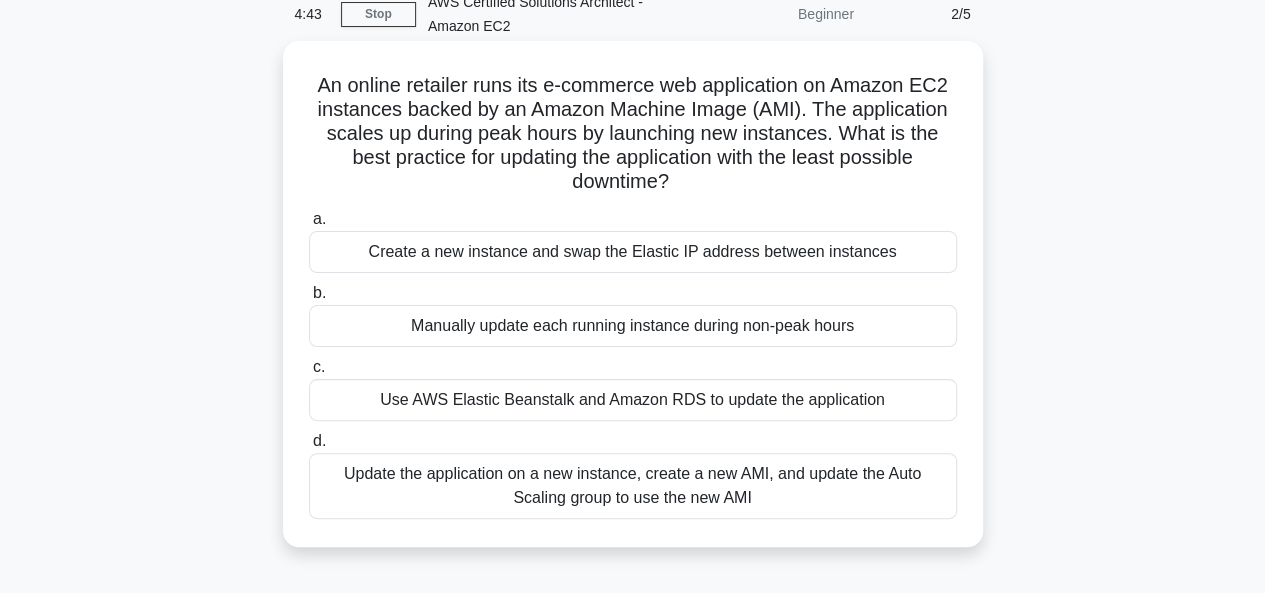 scroll, scrollTop: 120, scrollLeft: 0, axis: vertical 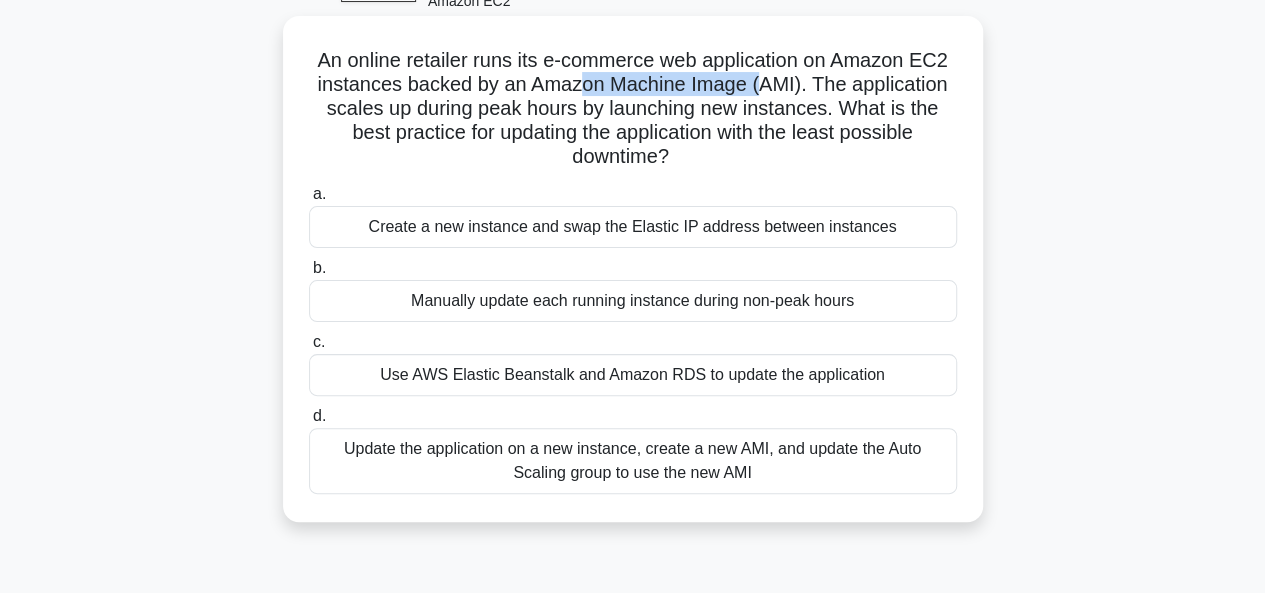 drag, startPoint x: 582, startPoint y: 89, endPoint x: 764, endPoint y: 87, distance: 182.01099 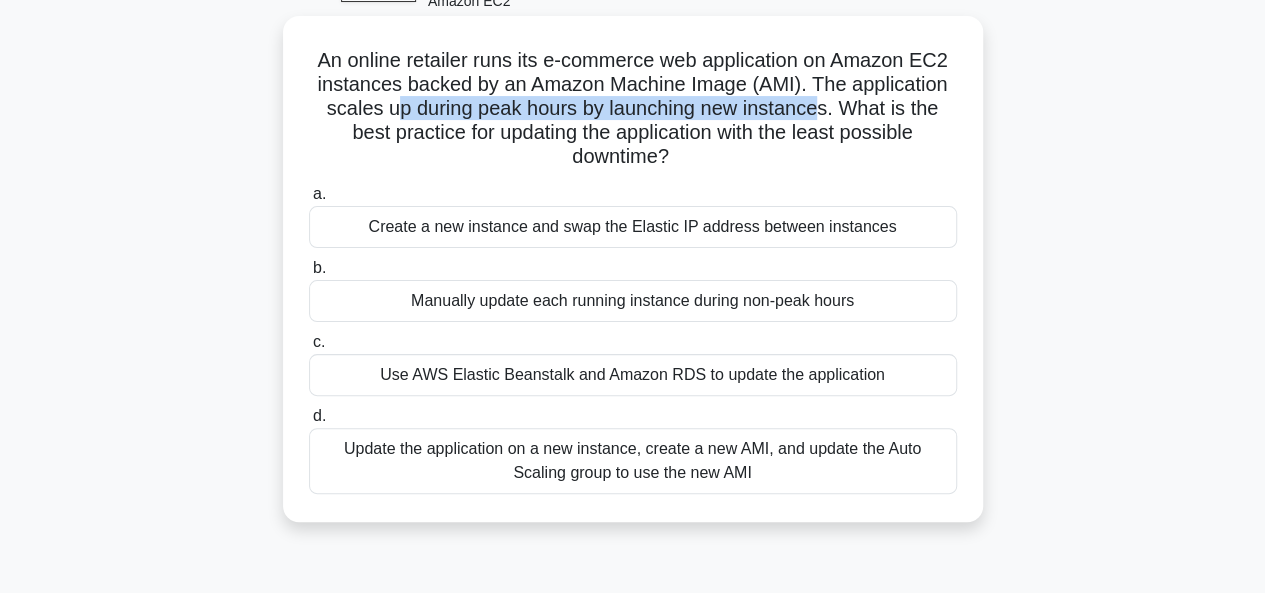 drag, startPoint x: 395, startPoint y: 116, endPoint x: 822, endPoint y: 107, distance: 427.09485 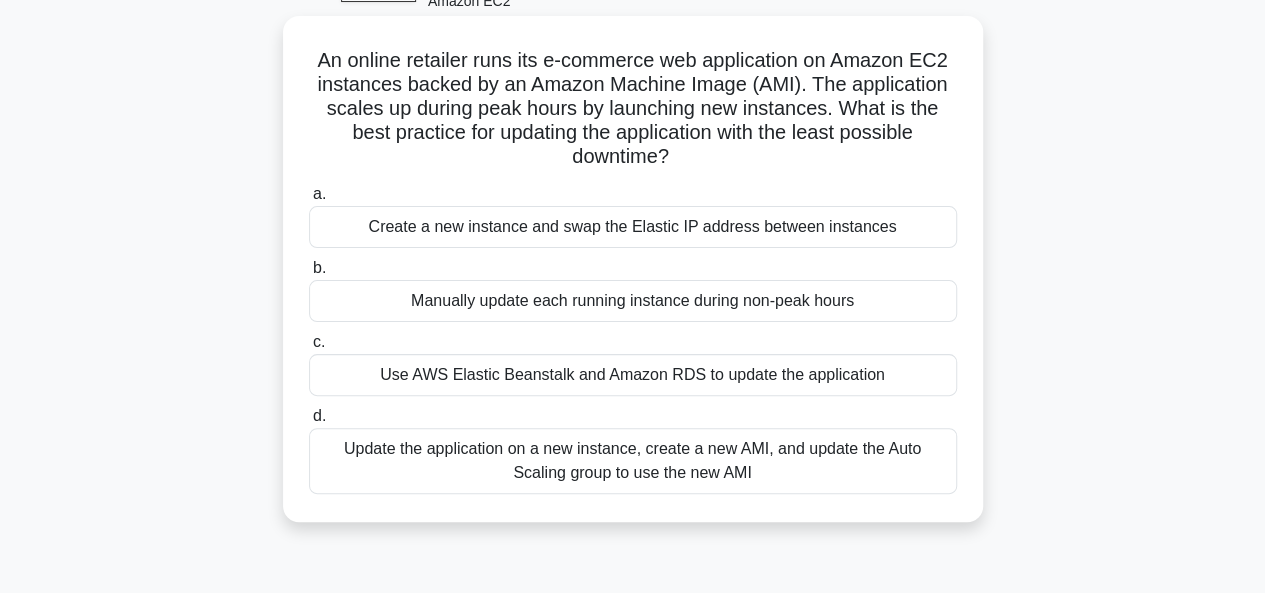 click on "Create a new instance and swap the Elastic IP address between instances" at bounding box center [633, 227] 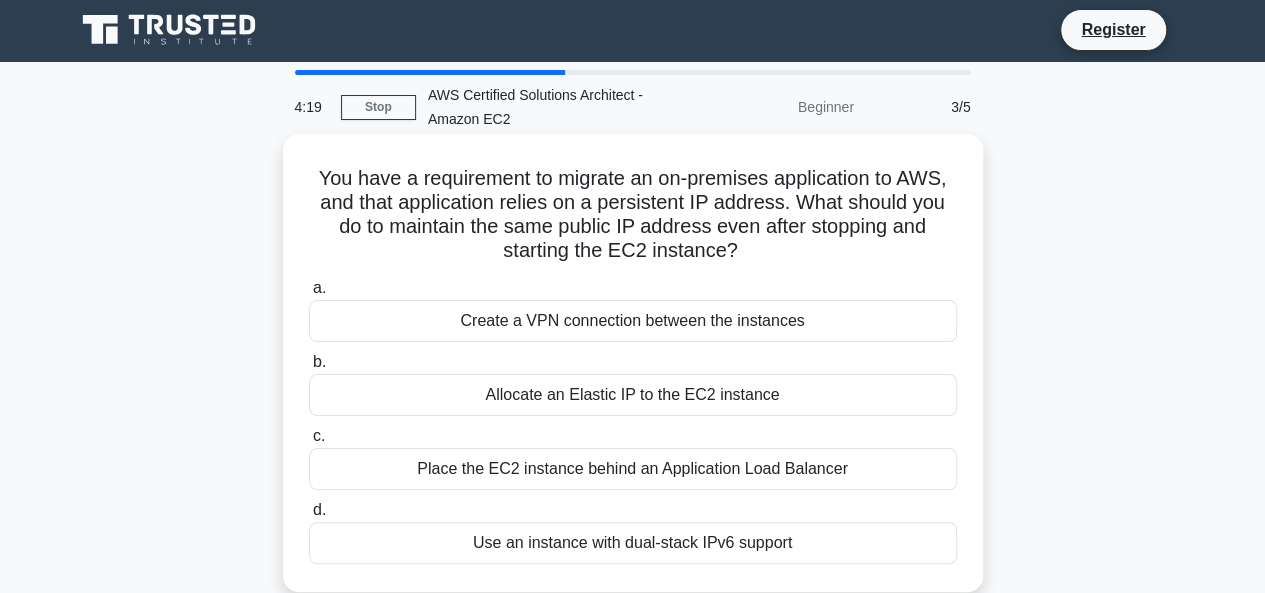 scroll, scrollTop: 0, scrollLeft: 0, axis: both 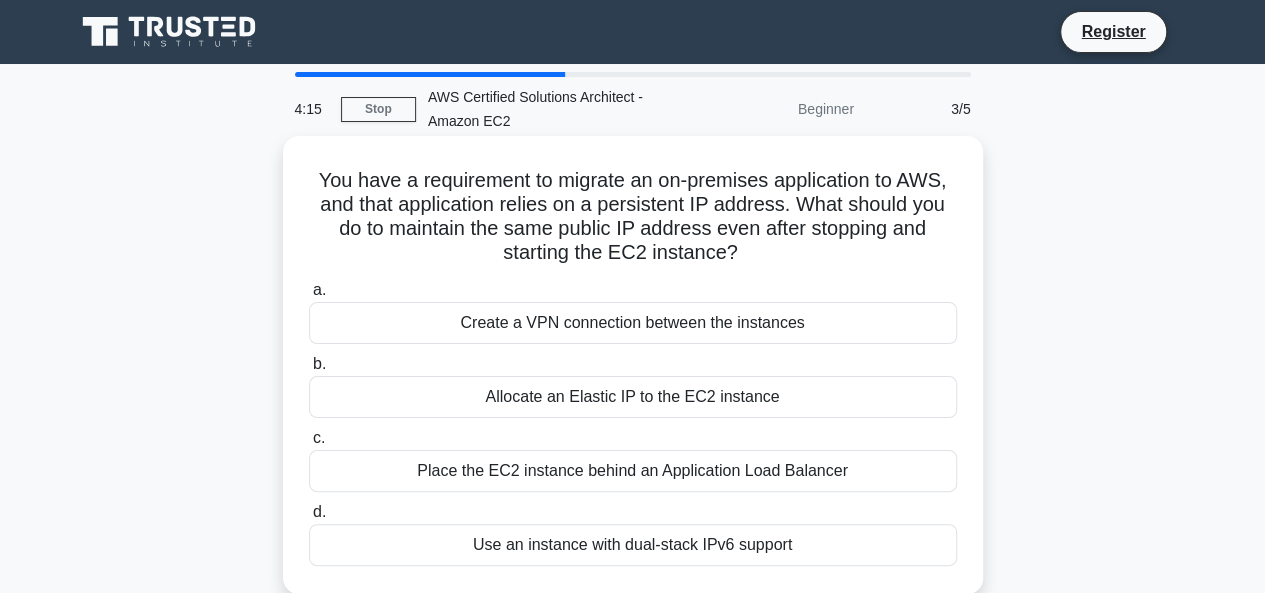 click on "Place the EC2 instance behind an Application Load Balancer" at bounding box center [633, 471] 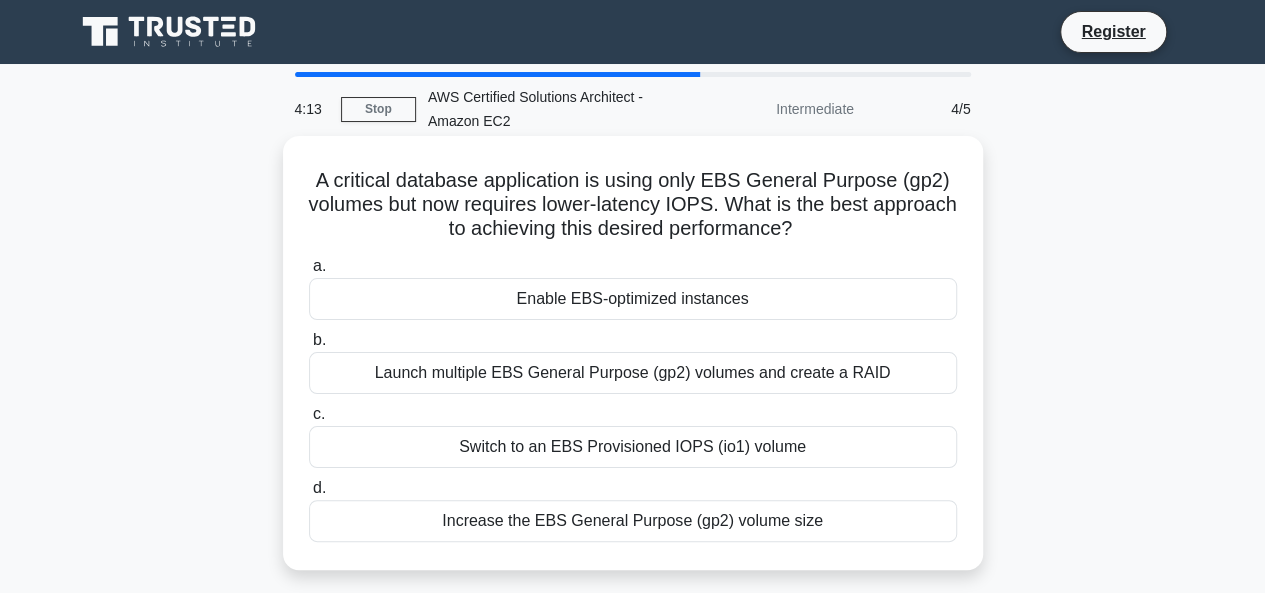 click on "a.
Enable EBS-optimized instances
b.
Launch multiple EBS General Purpose (gp2) volumes and create a RAID
c." at bounding box center (633, 398) 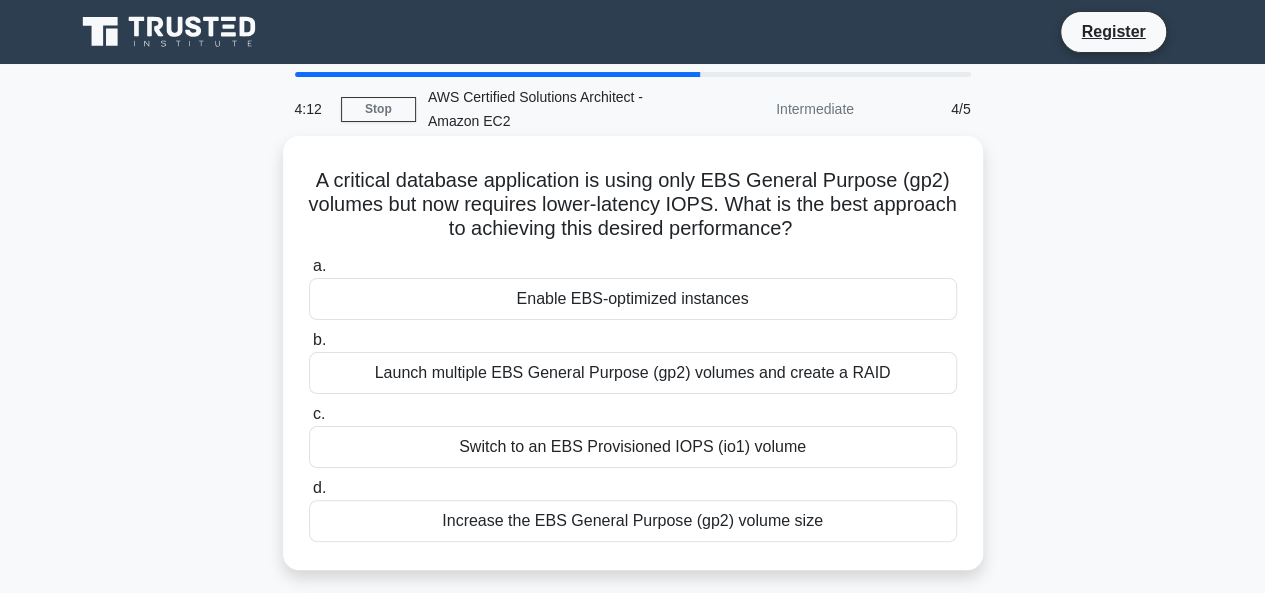 click on "Launch multiple EBS General Purpose (gp2) volumes and create a RAID" at bounding box center [633, 373] 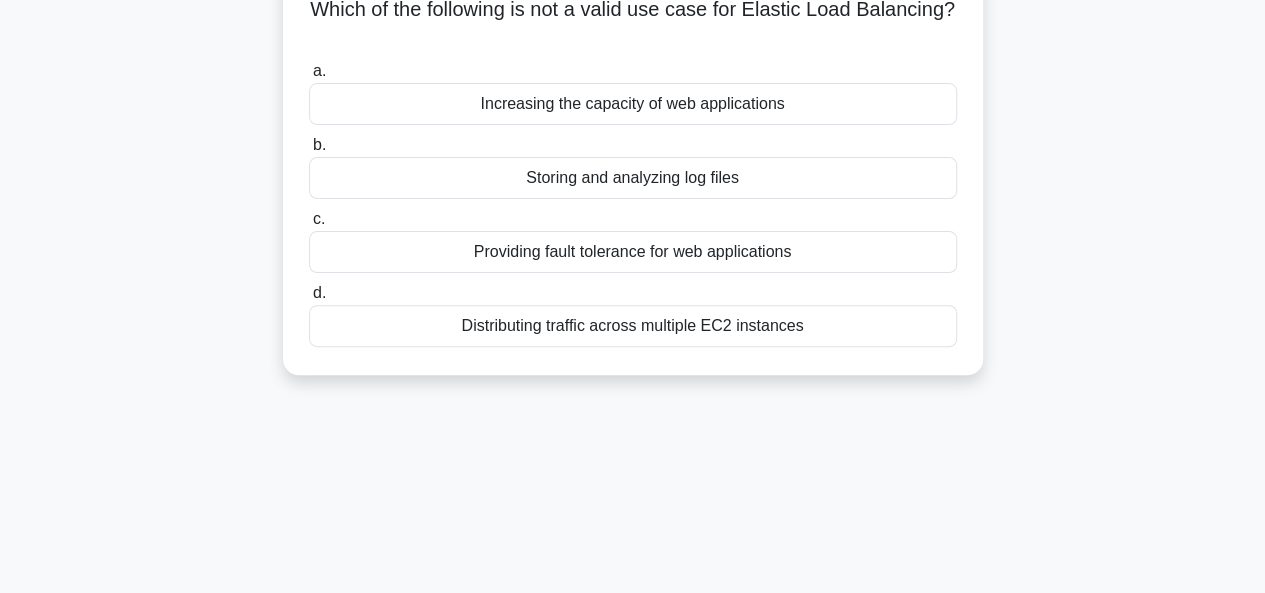 scroll, scrollTop: 200, scrollLeft: 0, axis: vertical 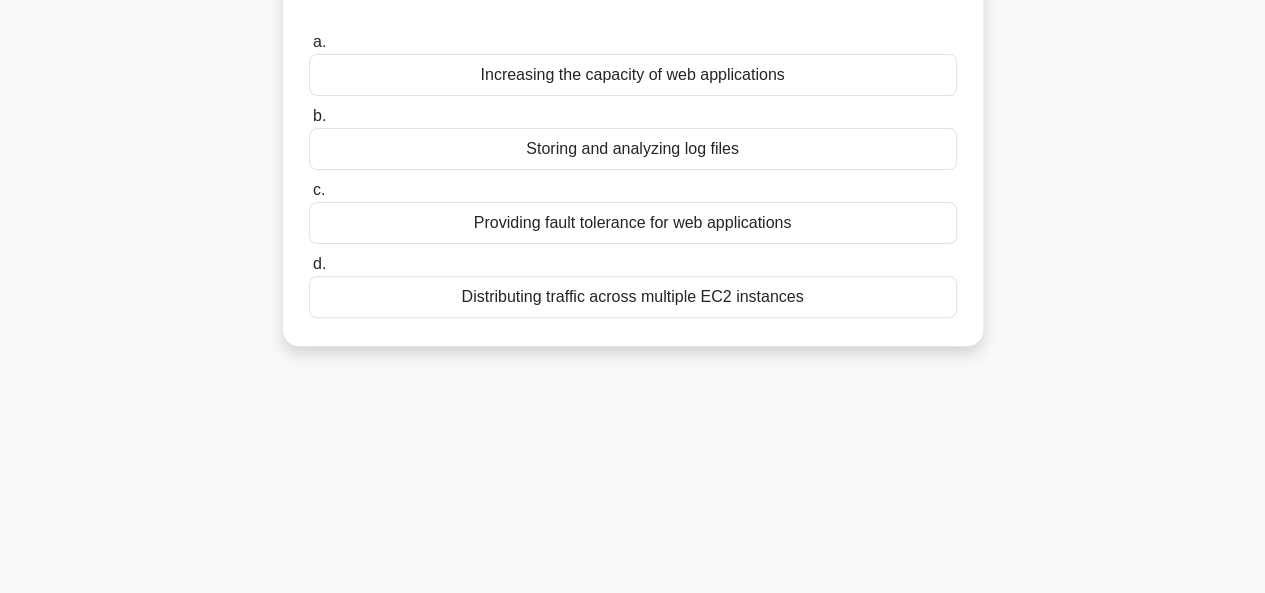 click on "Providing fault tolerance for web applications" at bounding box center (633, 223) 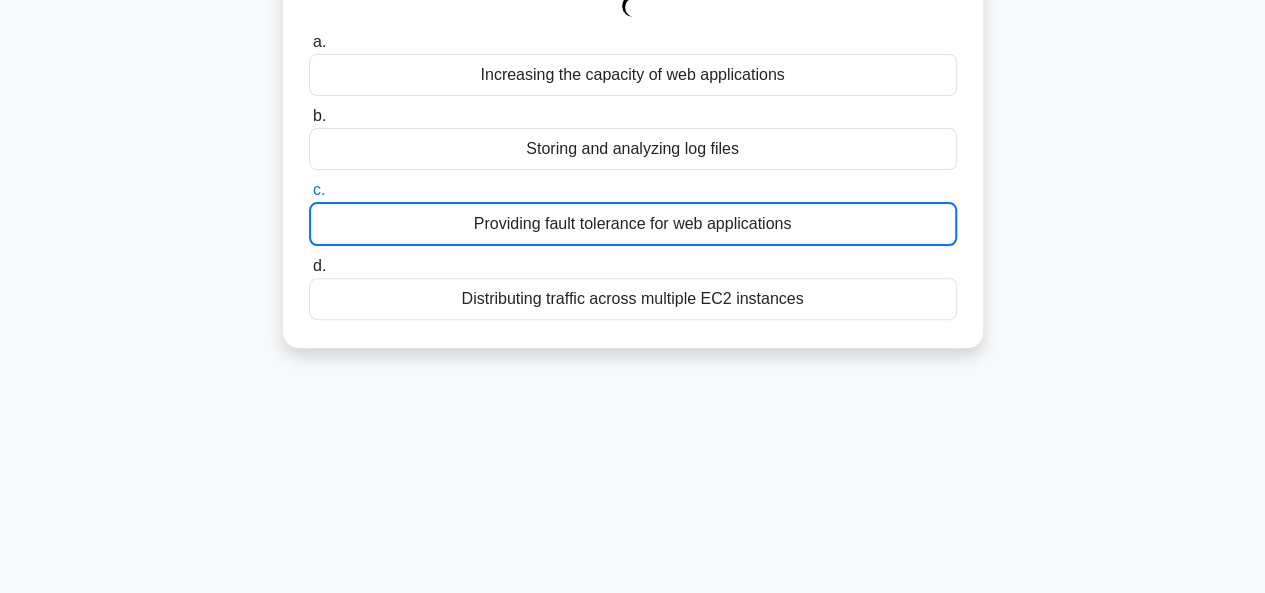 click on "Providing fault tolerance for web applications" at bounding box center (633, 224) 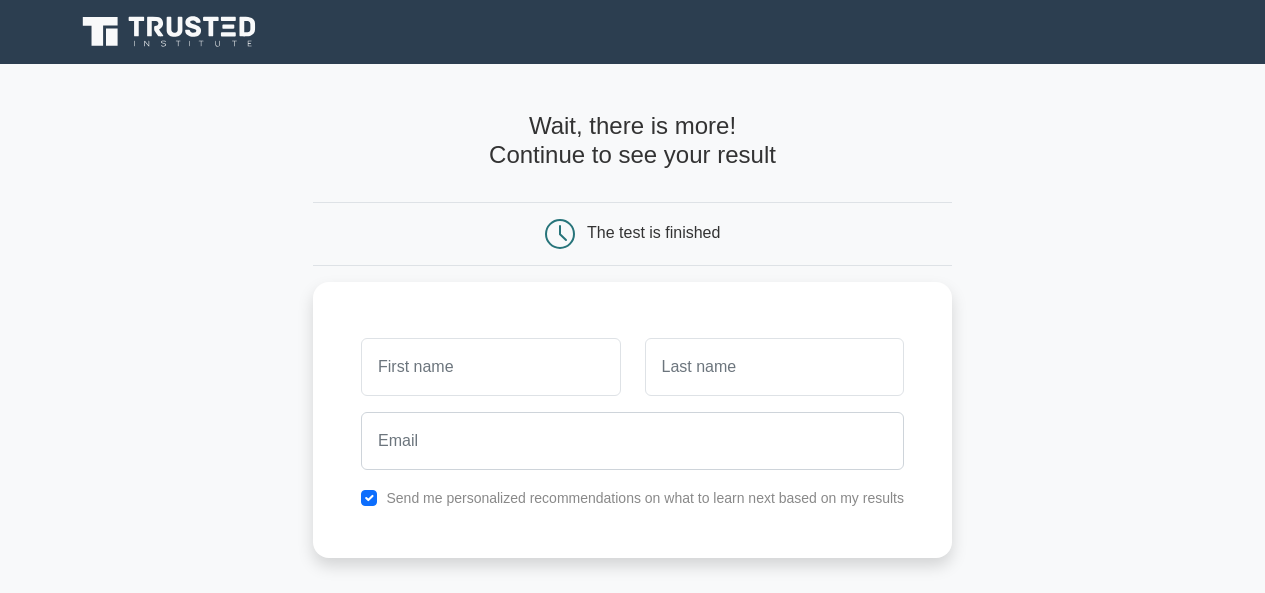 scroll, scrollTop: 0, scrollLeft: 0, axis: both 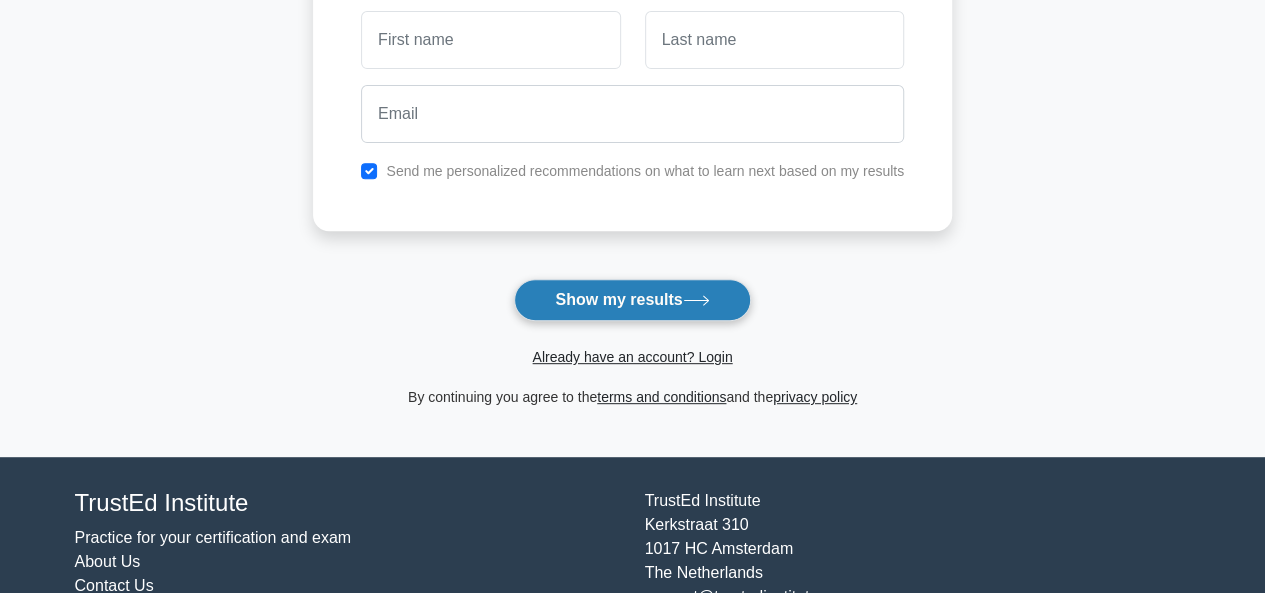click on "Show my results" at bounding box center [632, 300] 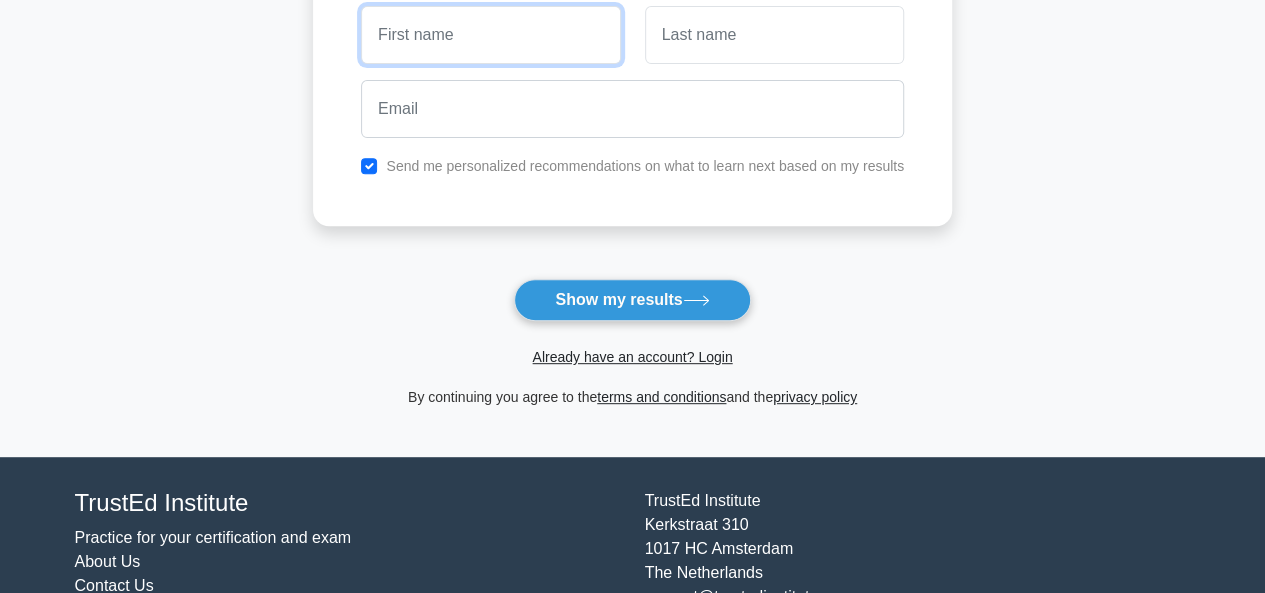 click at bounding box center [490, 35] 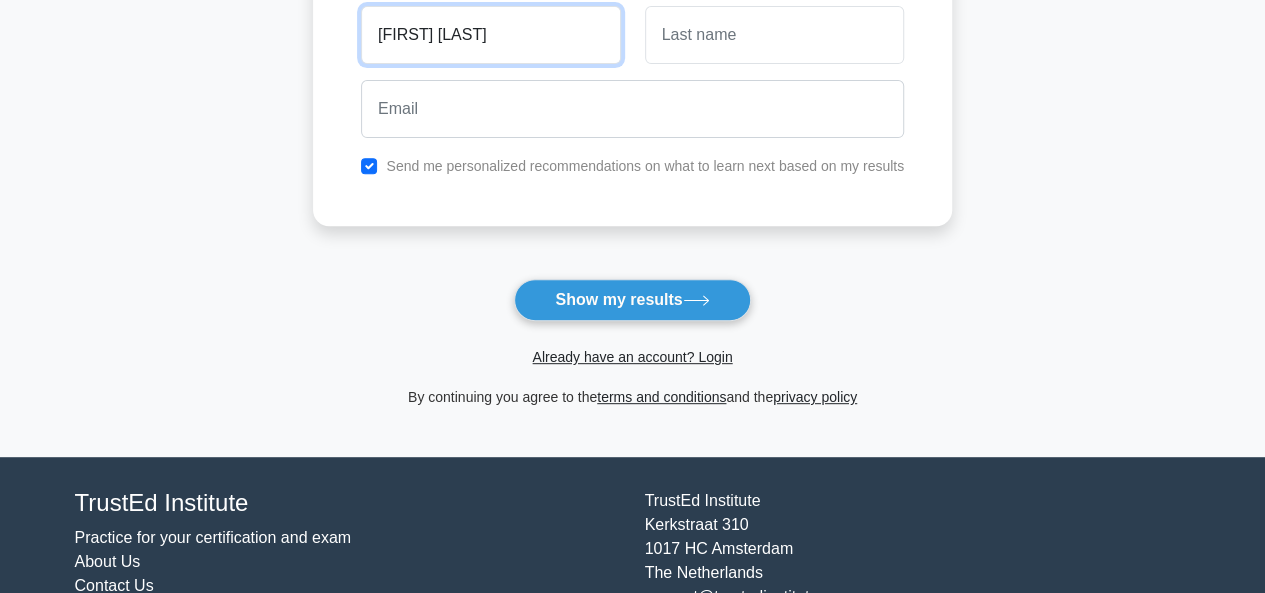type on "Shaik Mohammed" 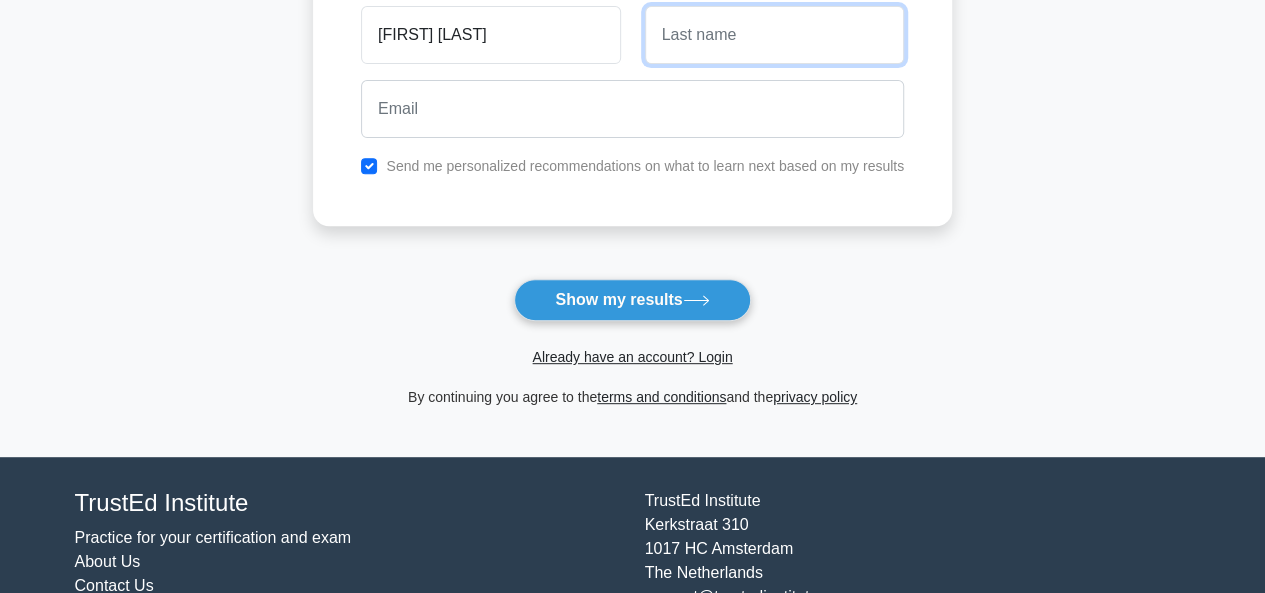 click at bounding box center (774, 35) 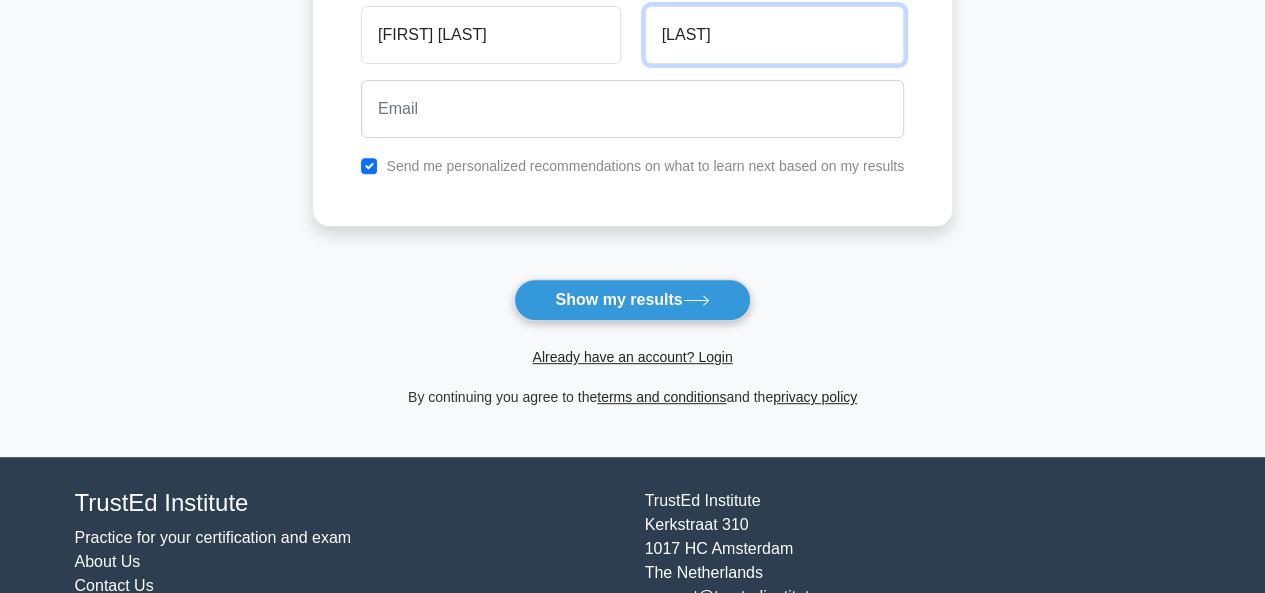type on "Rafi" 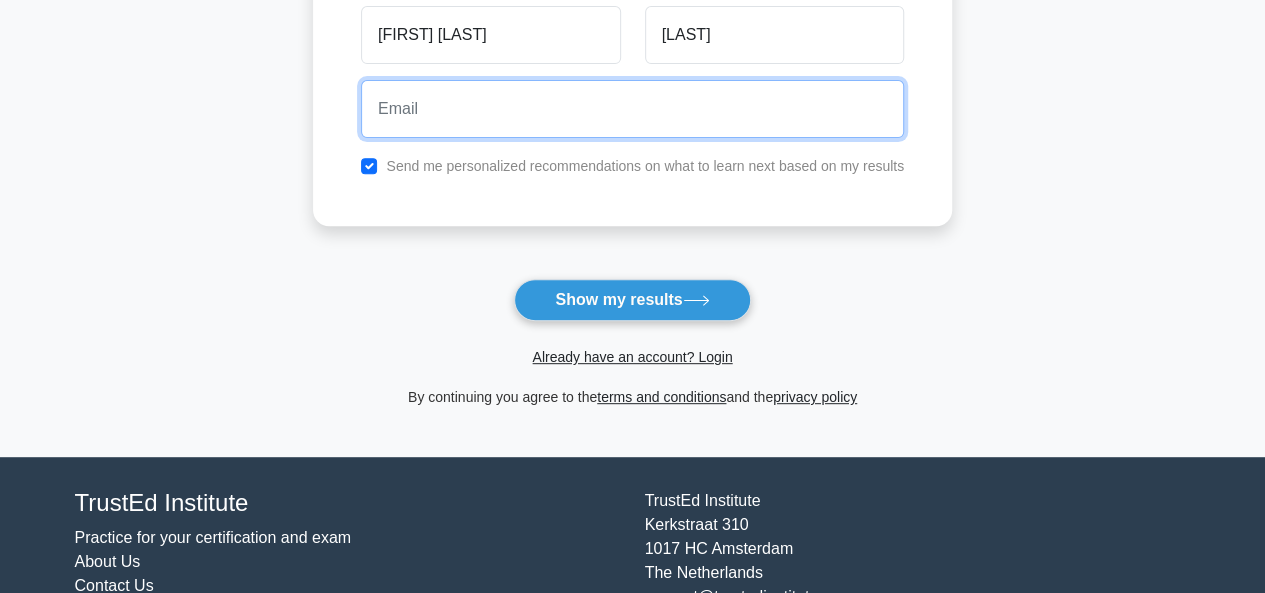click at bounding box center [632, 109] 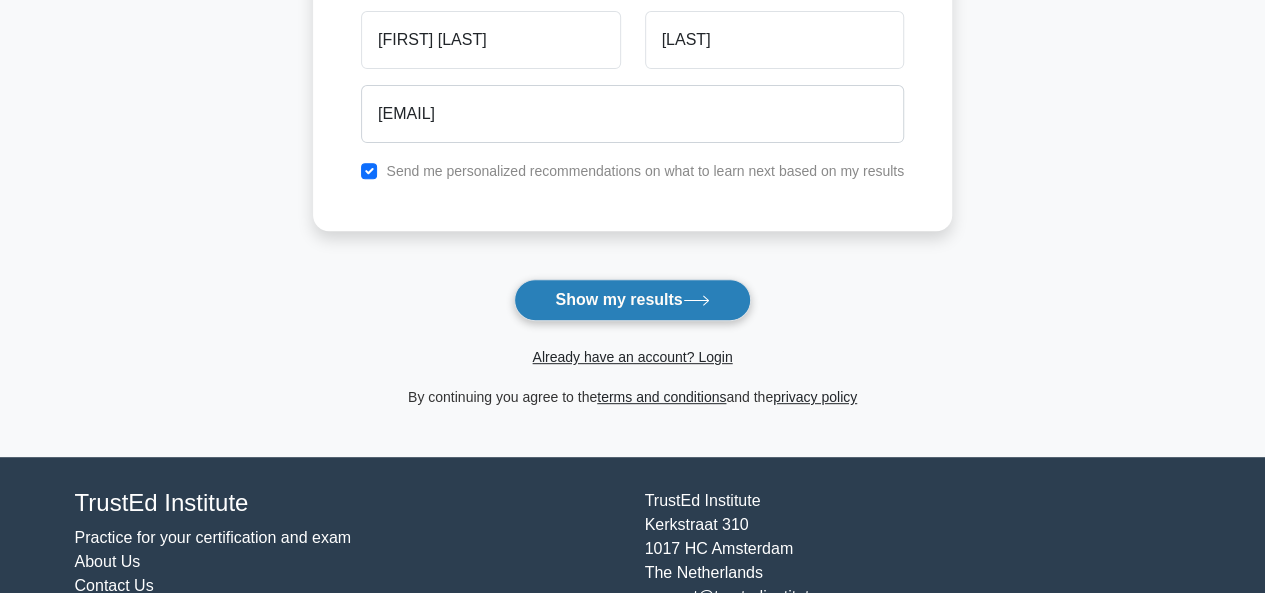 click on "Show my results" at bounding box center (632, 300) 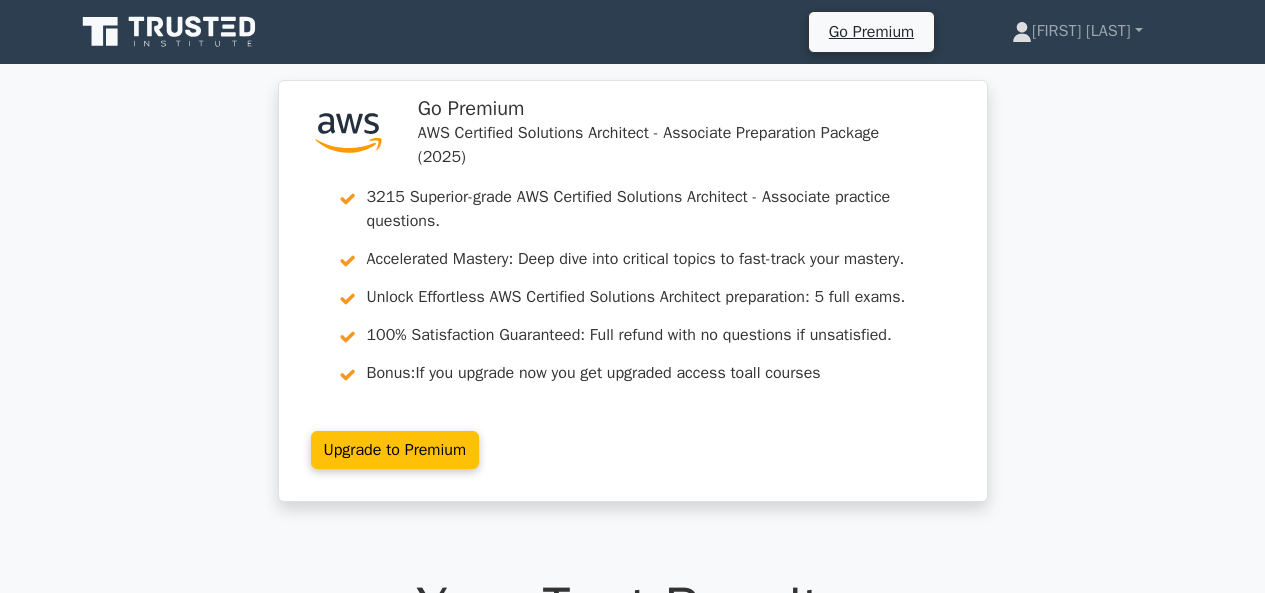 scroll, scrollTop: 0, scrollLeft: 0, axis: both 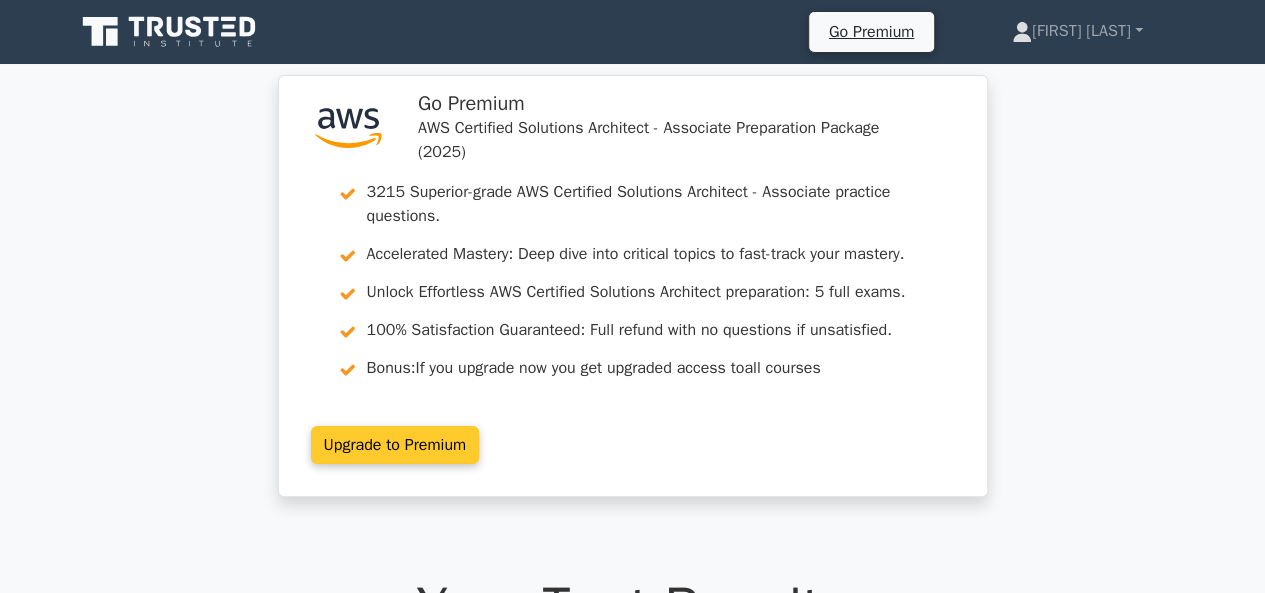 click on "Upgrade to Premium" at bounding box center (395, 445) 